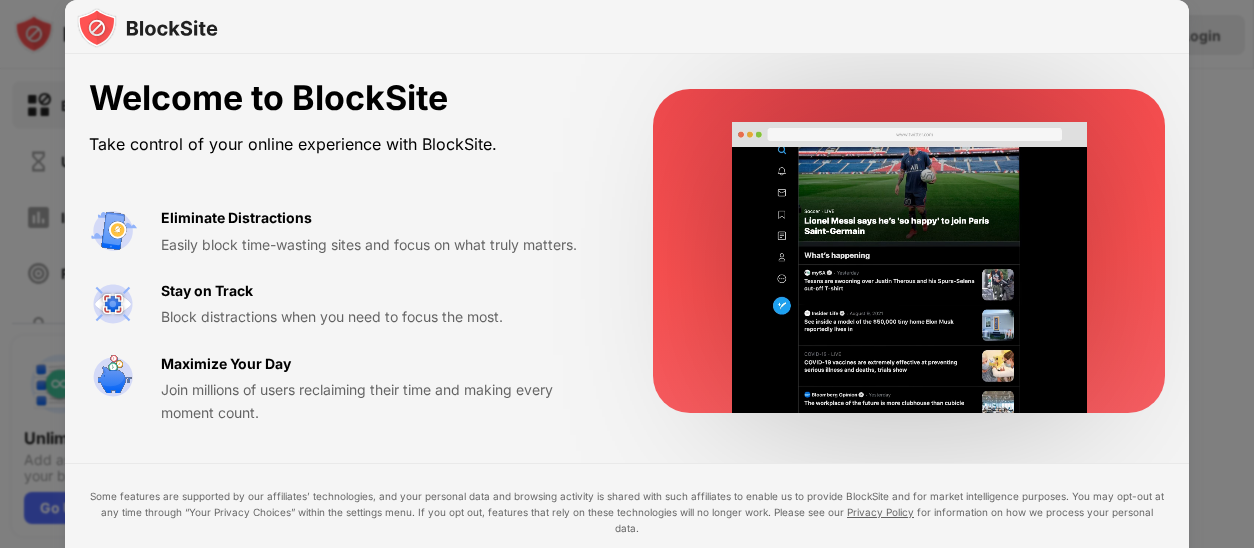 scroll, scrollTop: 0, scrollLeft: 0, axis: both 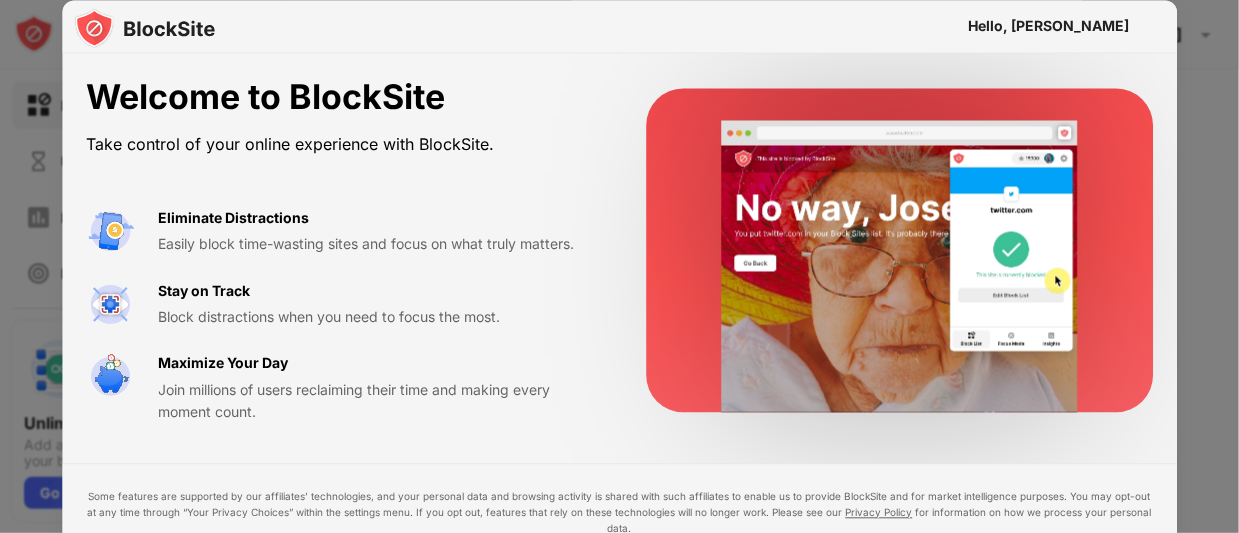 click at bounding box center (619, 266) 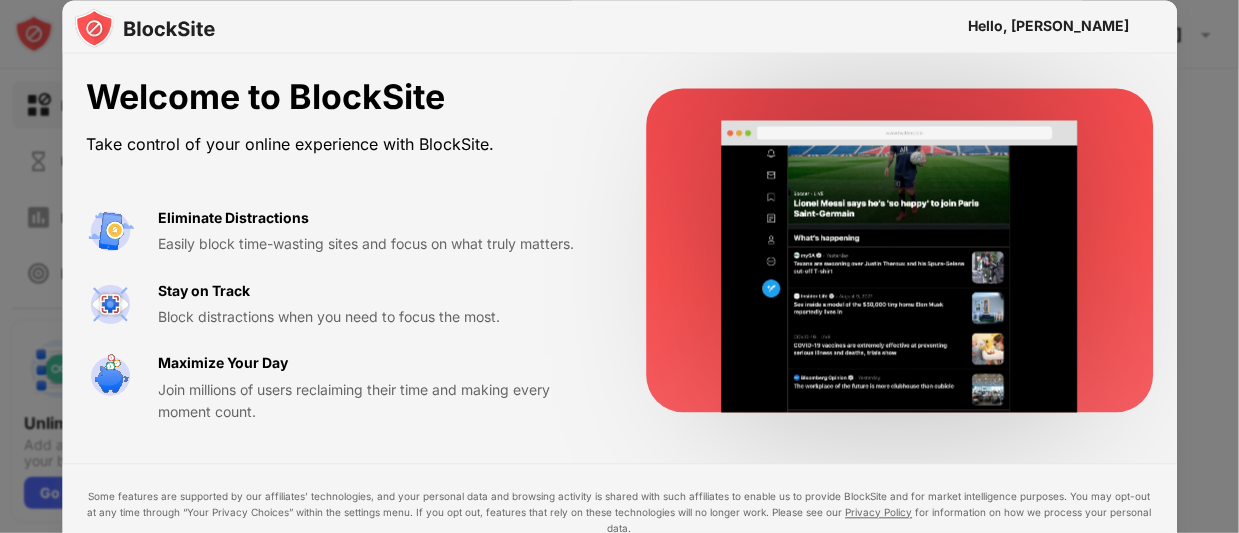 click at bounding box center [619, 266] 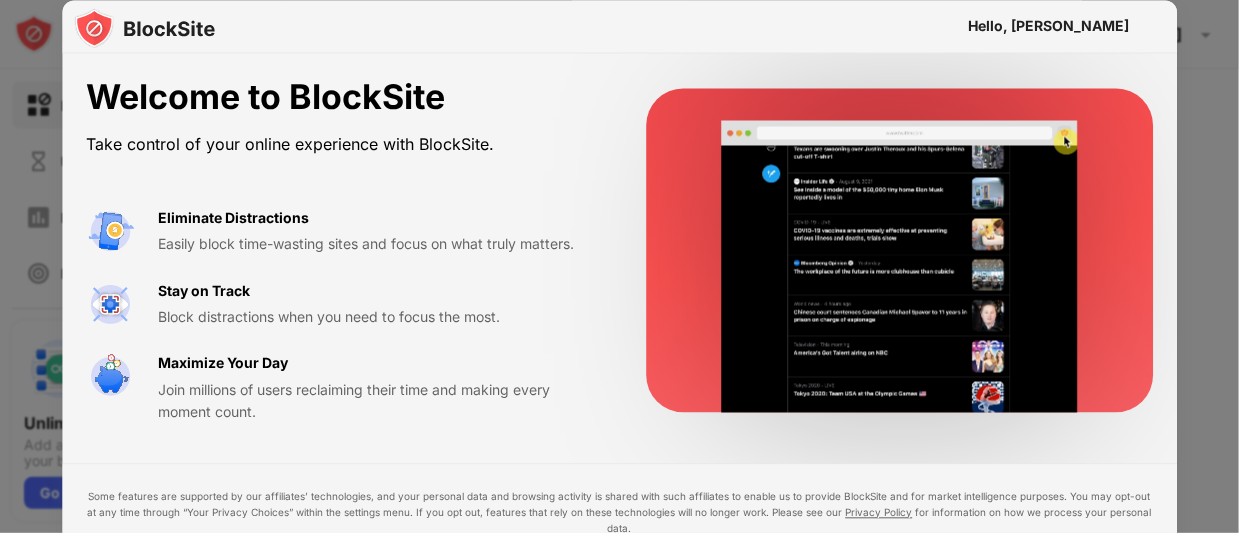 drag, startPoint x: 830, startPoint y: 187, endPoint x: 327, endPoint y: 253, distance: 507.31155 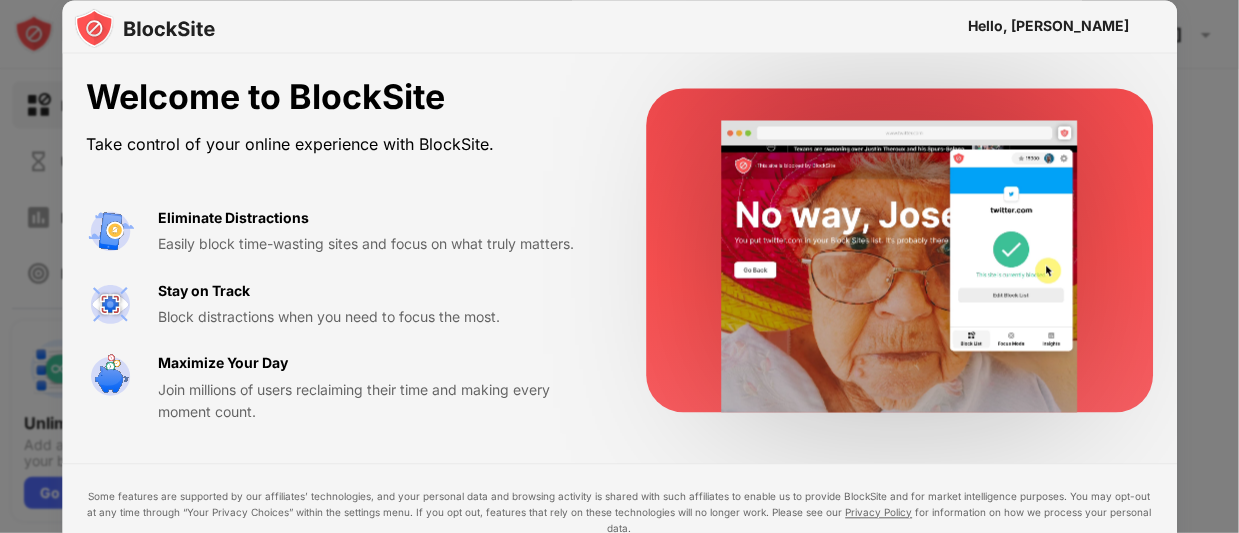 click at bounding box center (900, 267) 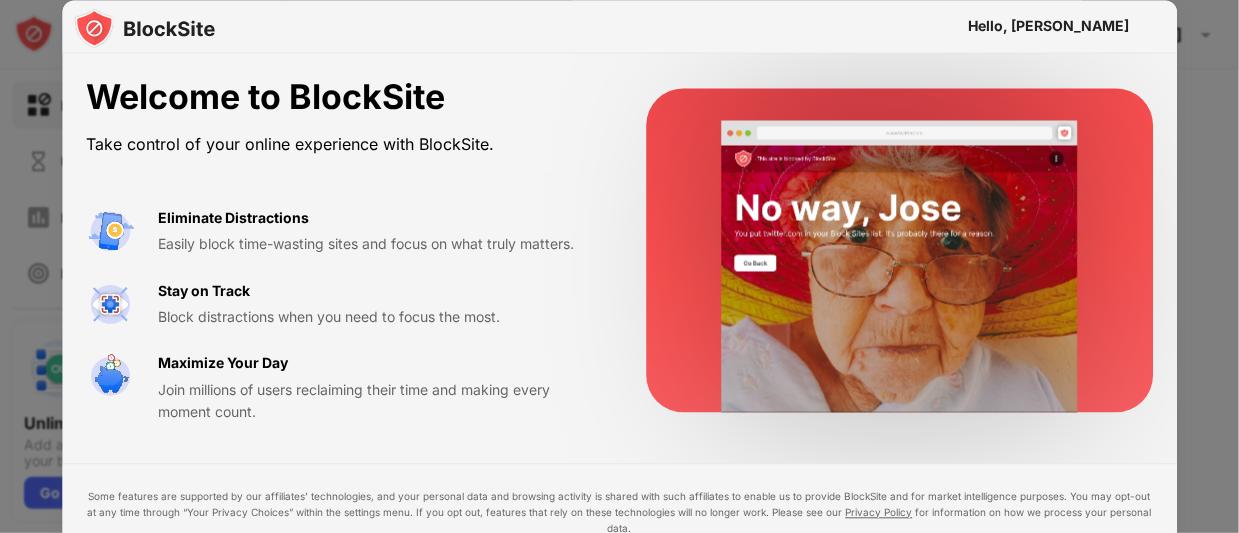 click at bounding box center (619, 266) 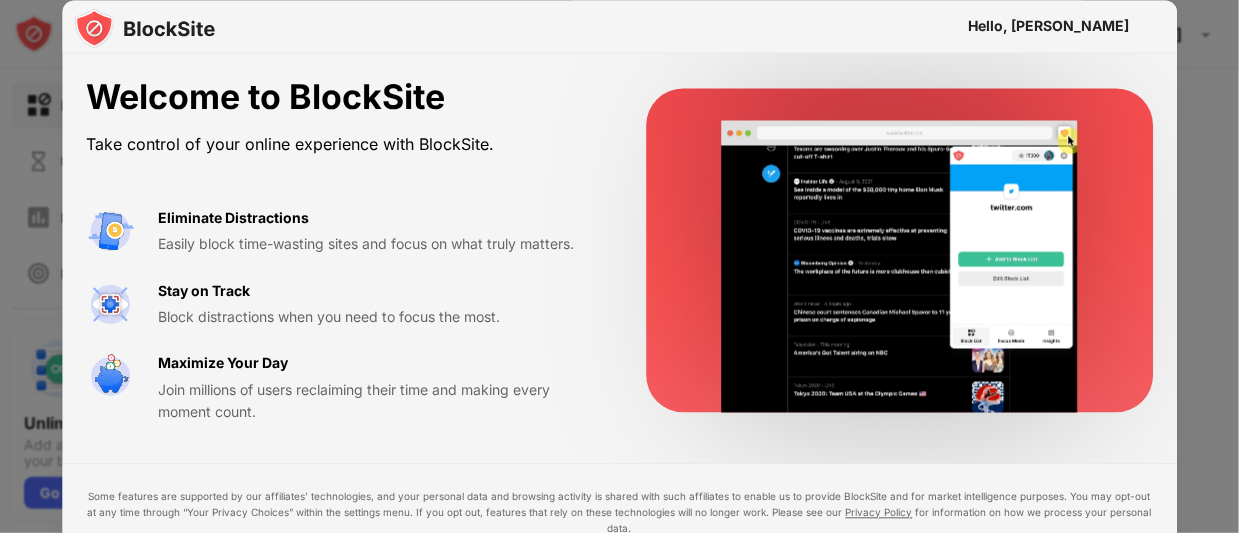 click on "Eliminate Distractions" at bounding box center [233, 218] 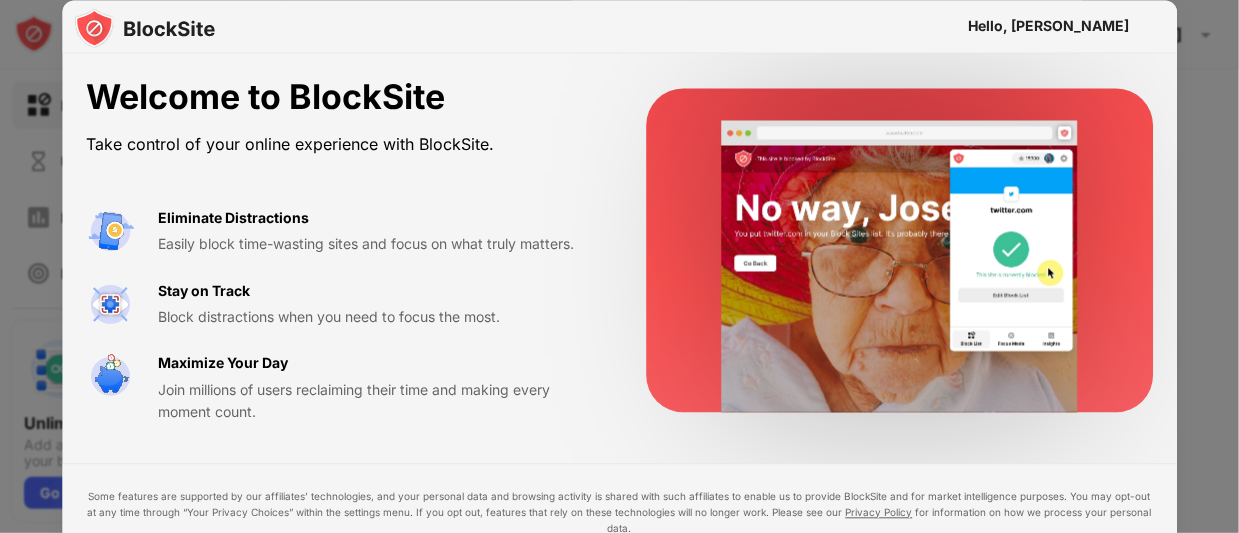 drag, startPoint x: 208, startPoint y: 312, endPoint x: 199, endPoint y: 325, distance: 15.811388 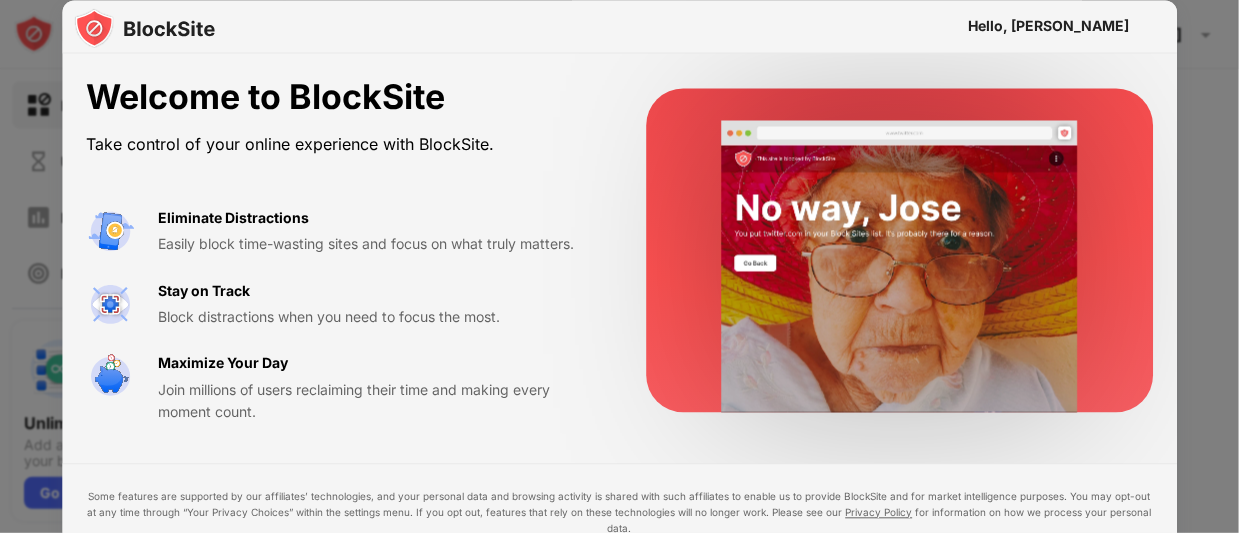 click on "Stay on Track Block distractions when you need to focus the most." at bounding box center [378, 304] 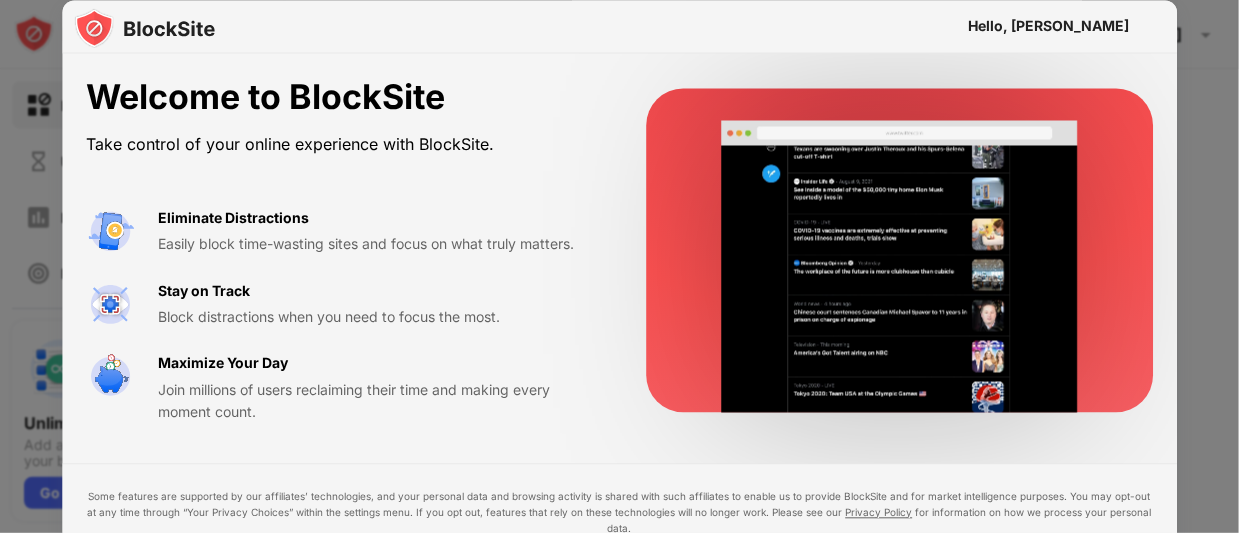 drag, startPoint x: 210, startPoint y: 415, endPoint x: 243, endPoint y: 440, distance: 41.400482 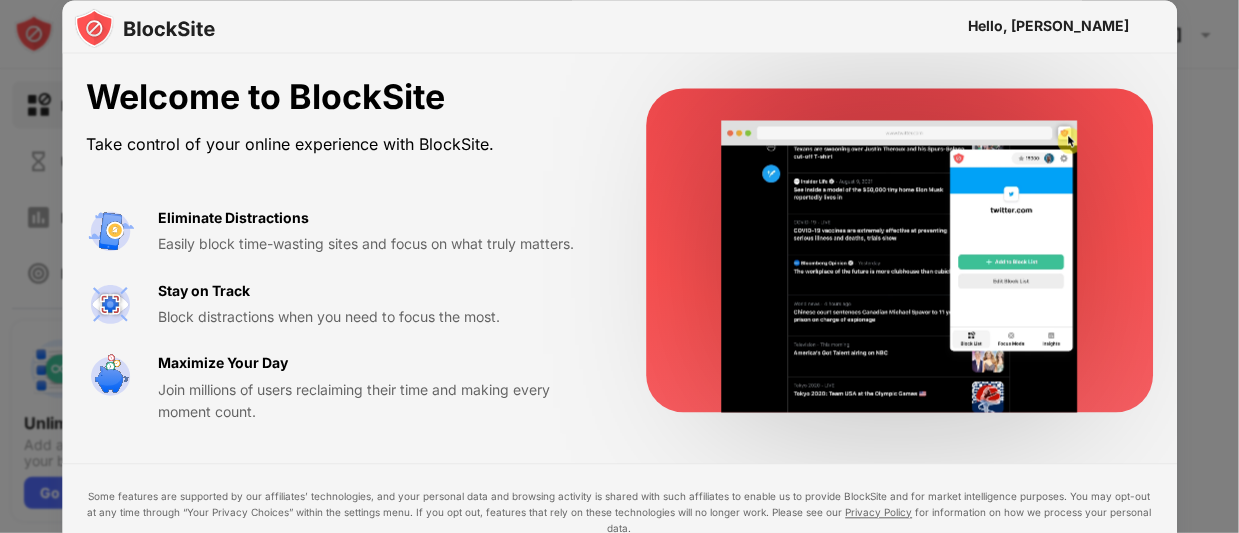 click on "Welcome to BlockSite Take control of your online experience with BlockSite. Eliminate Distractions Easily block time-wasting sites and focus on what truly matters. Stay on Track Block distractions when you need to focus the most. Maximize Your Day Join millions of users reclaiming their time and making every moment count." at bounding box center [619, 251] 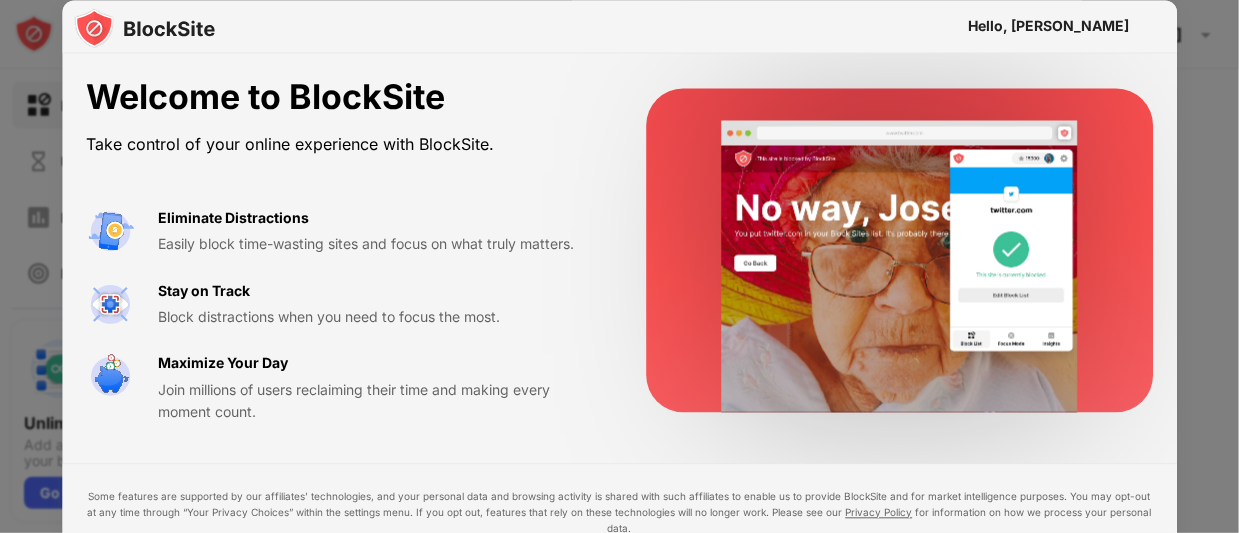 scroll, scrollTop: 15, scrollLeft: 0, axis: vertical 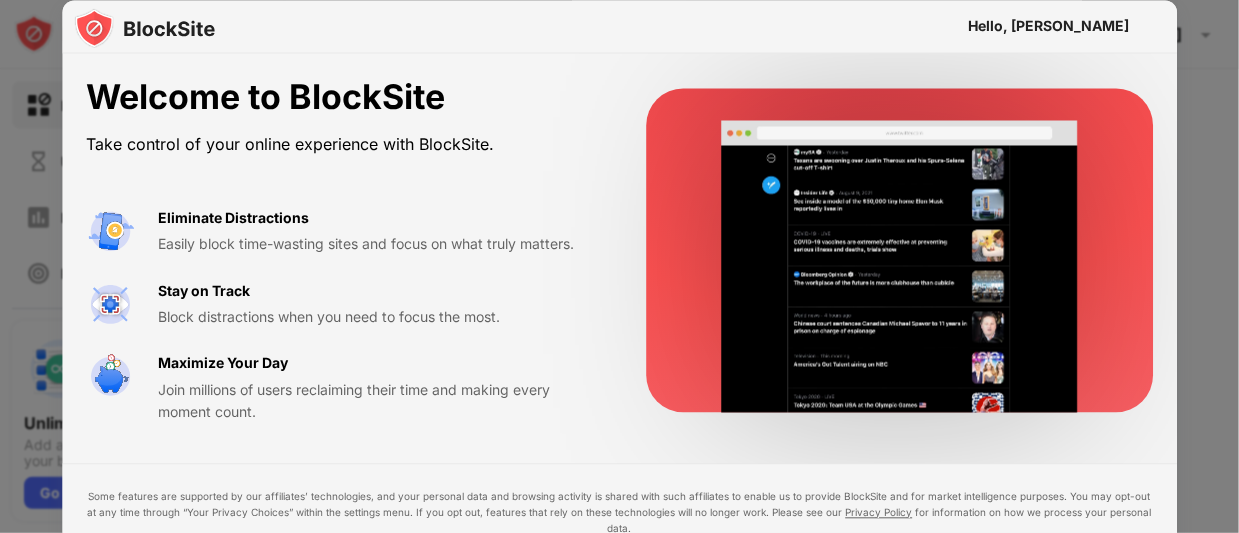 click on "Block Sites Usage Limit Insights Focus Mode Password Protection Custom Block Page Settings About Blocking Sync with other devices Disabled Unlimited Block List Add as many sites as you like to your block list Go Unlimited 0 0 محمد محمد ناصر View Account Insights Premium Rewards Settings Support Log Out Block List Block sites permanently or by schedule Redirect Choose a site to be redirected to when blocking is active Schedule Select which days and timeframes the block list will be active Add to Block List Blocked Items Whitelist mode Block all websites except for those in your whitelist. Whitelist Mode only works with URLs and won't include categories or keywords. 🔞 Adult Category Export Export Files (for websites items only) Import Import Files (for websites items only) 2 sites left to add to your block list. Click here to upgrade and enjoy an unlimited block list. Go Unlimited Hello, محمد Welcome to BlockSite Take control of your online experience with BlockSite. Eliminate Distractions" at bounding box center (619, 266) 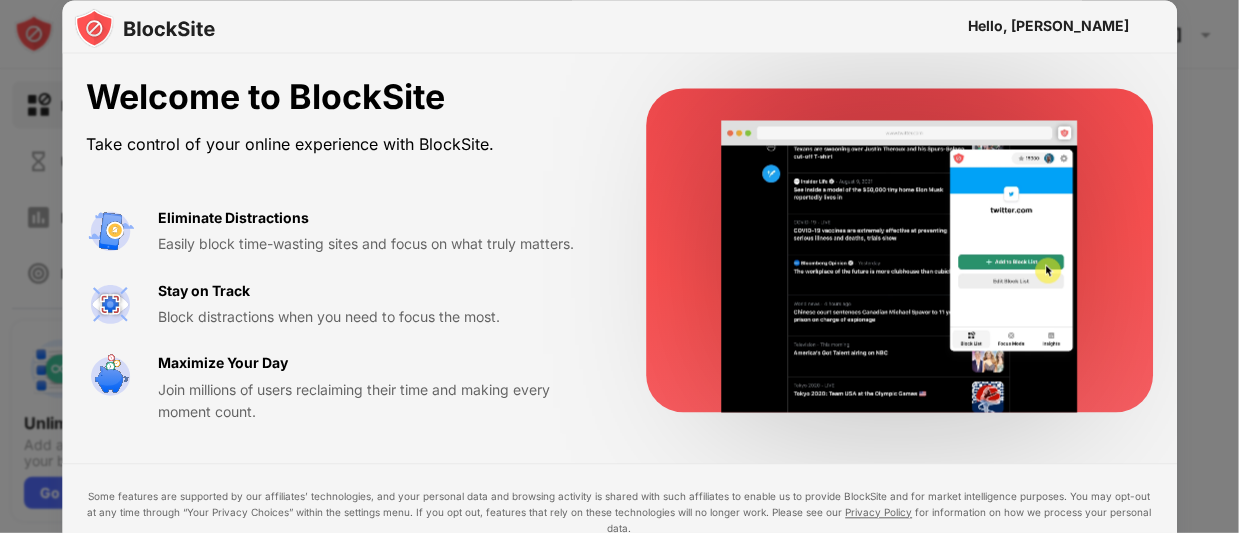 click at bounding box center [619, 266] 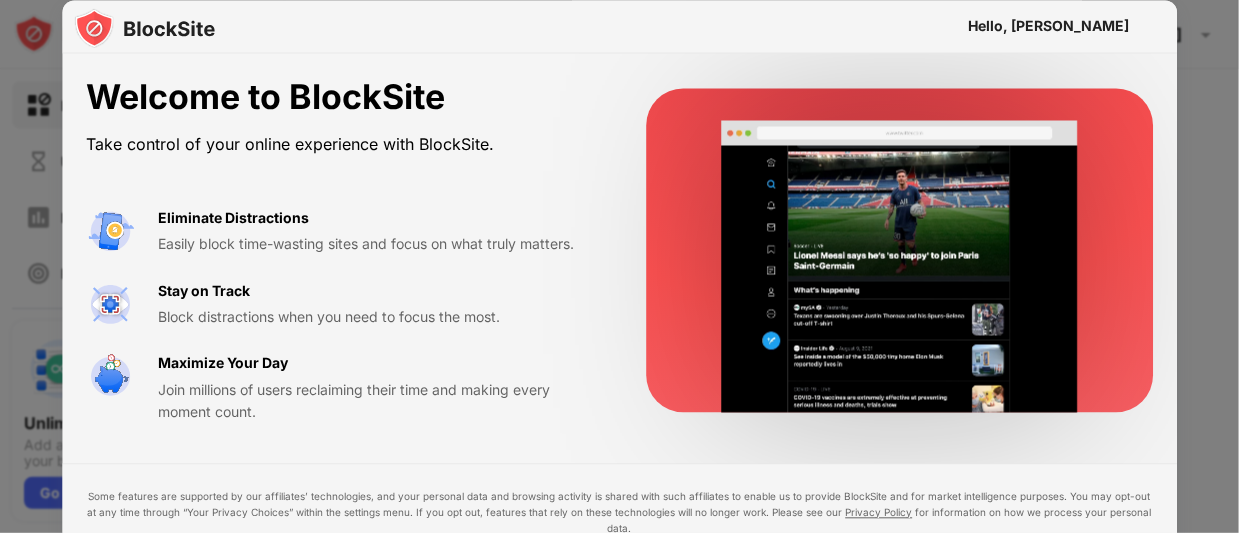 click at bounding box center (619, 266) 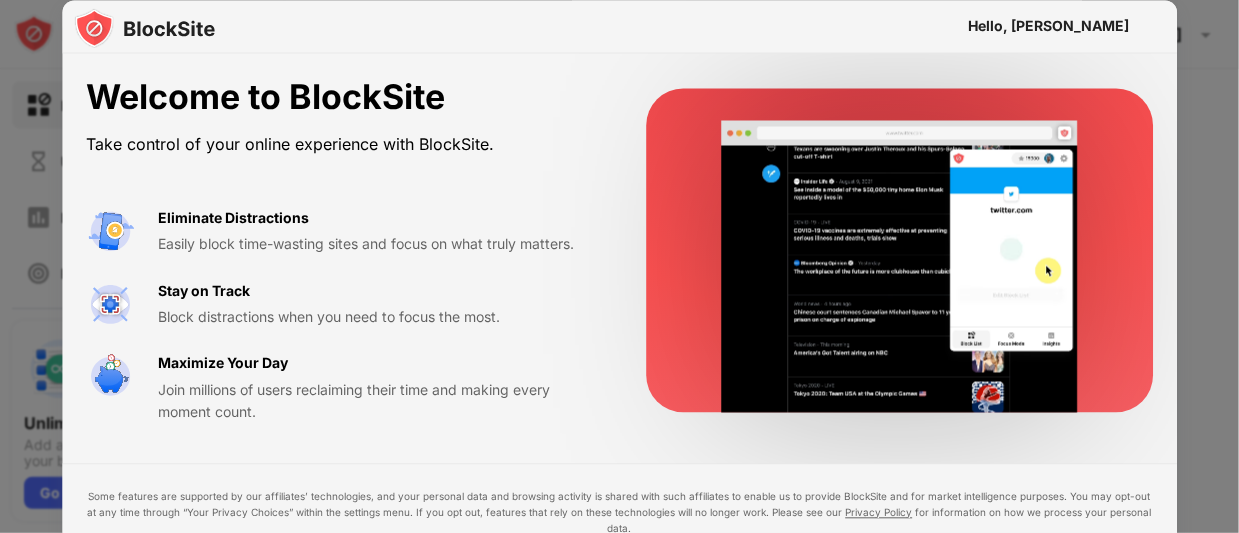 click at bounding box center [619, 266] 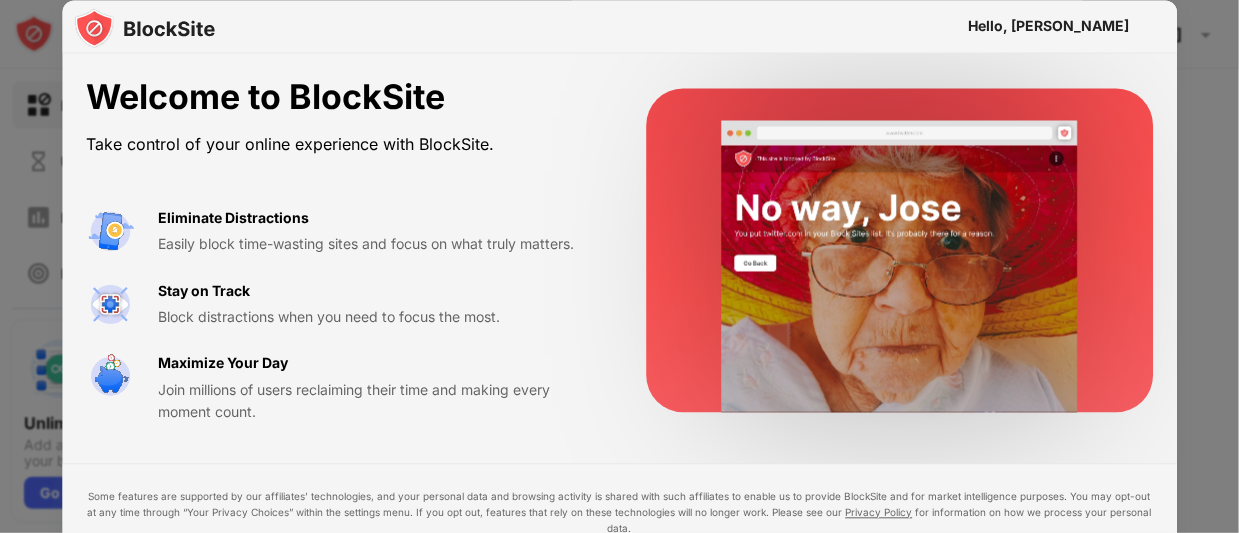 drag, startPoint x: 344, startPoint y: 188, endPoint x: 387, endPoint y: 255, distance: 79.61156 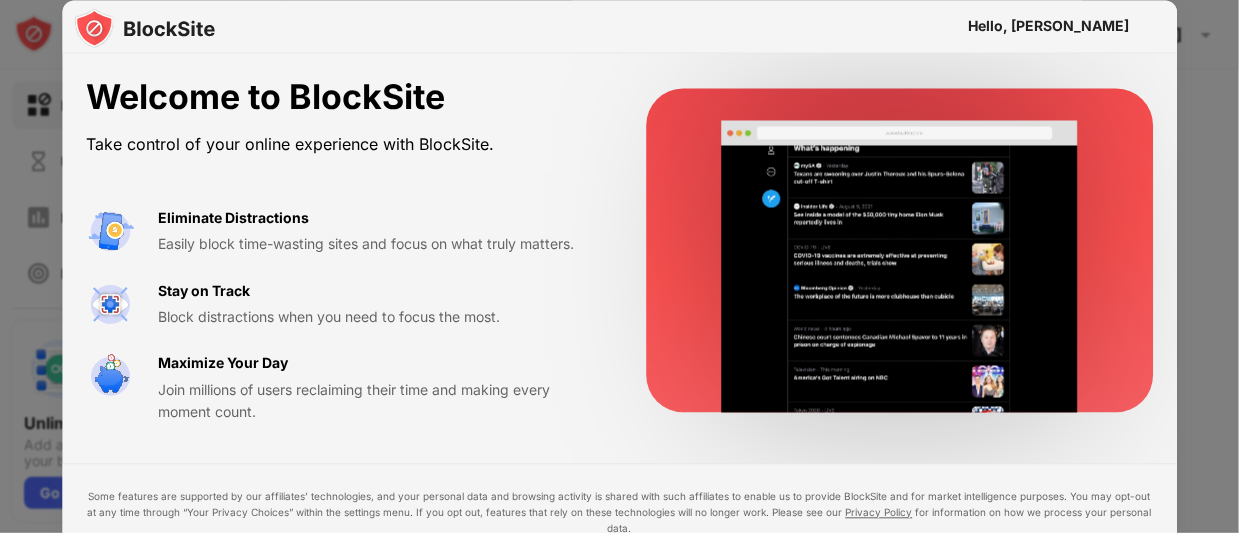 click on "Welcome to BlockSite Take control of your online experience with BlockSite. Eliminate Distractions Easily block time-wasting sites and focus on what truly matters. Stay on Track Block distractions when you need to focus the most. Maximize Your Day Join millions of users reclaiming their time and making every moment count." at bounding box center (342, 251) 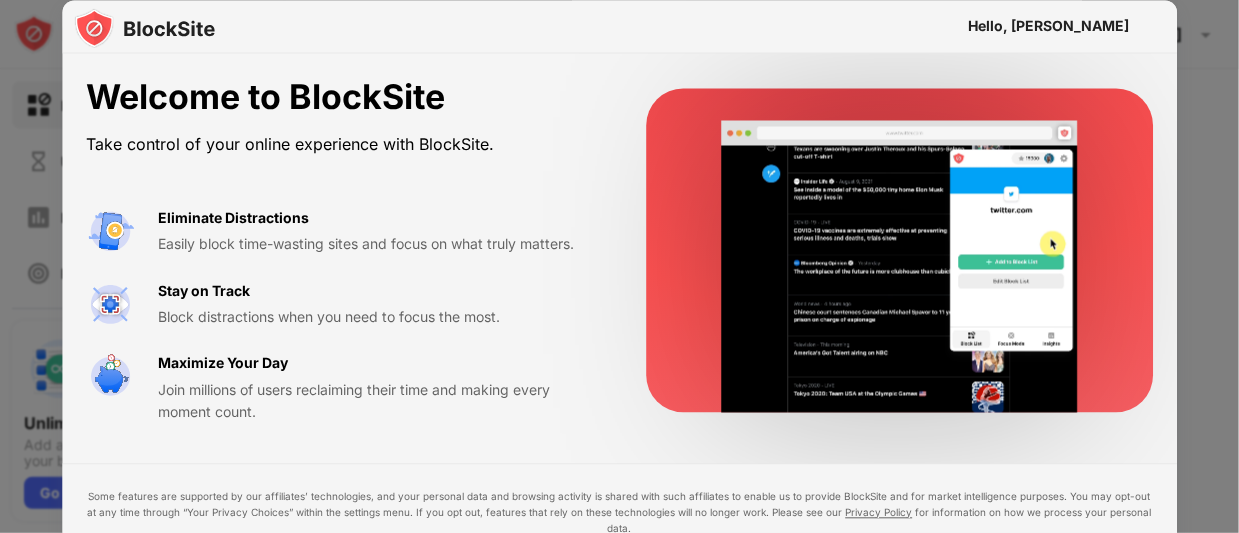 click on "Eliminate Distractions Easily block time-wasting sites and focus on what truly matters. Stay on Track Block distractions when you need to focus the most. Maximize Your Day Join millions of users reclaiming their time and making every moment count." at bounding box center (342, 315) 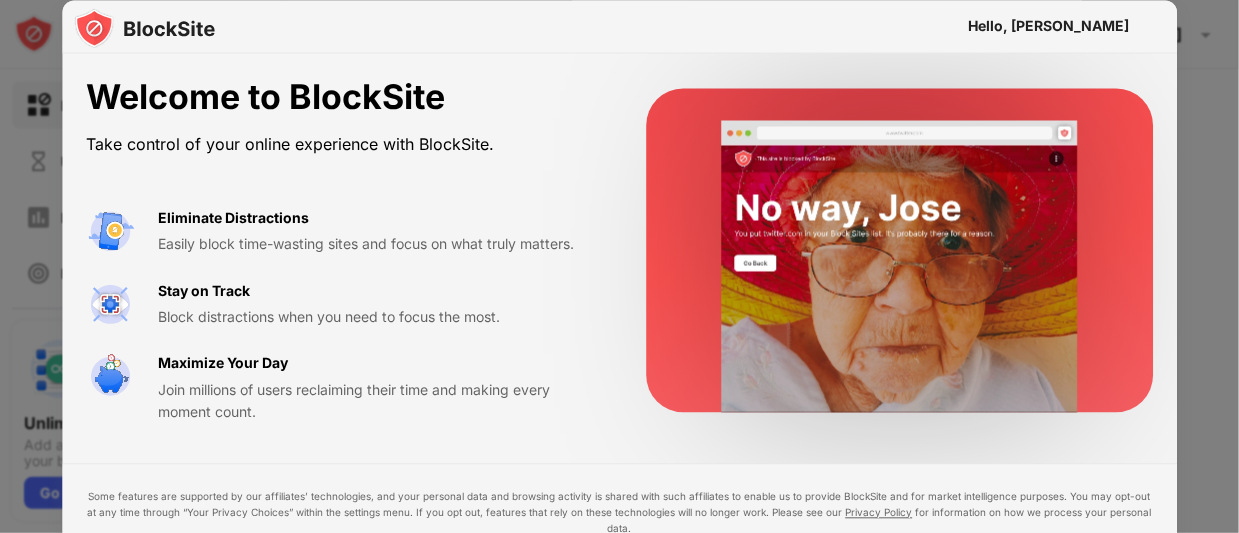 click at bounding box center [900, 267] 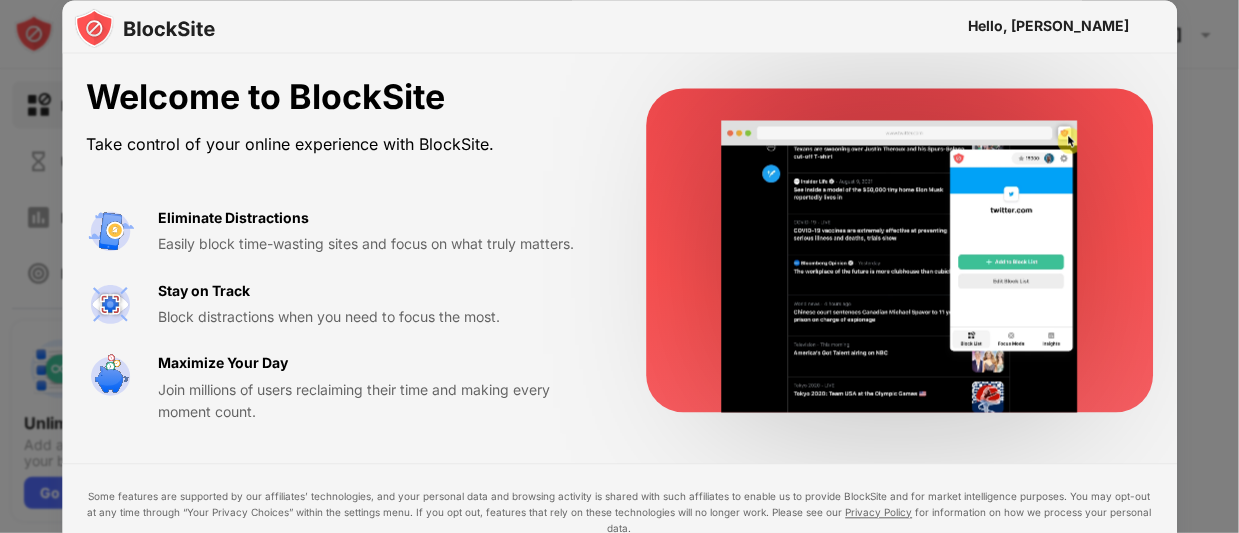 click at bounding box center (900, 267) 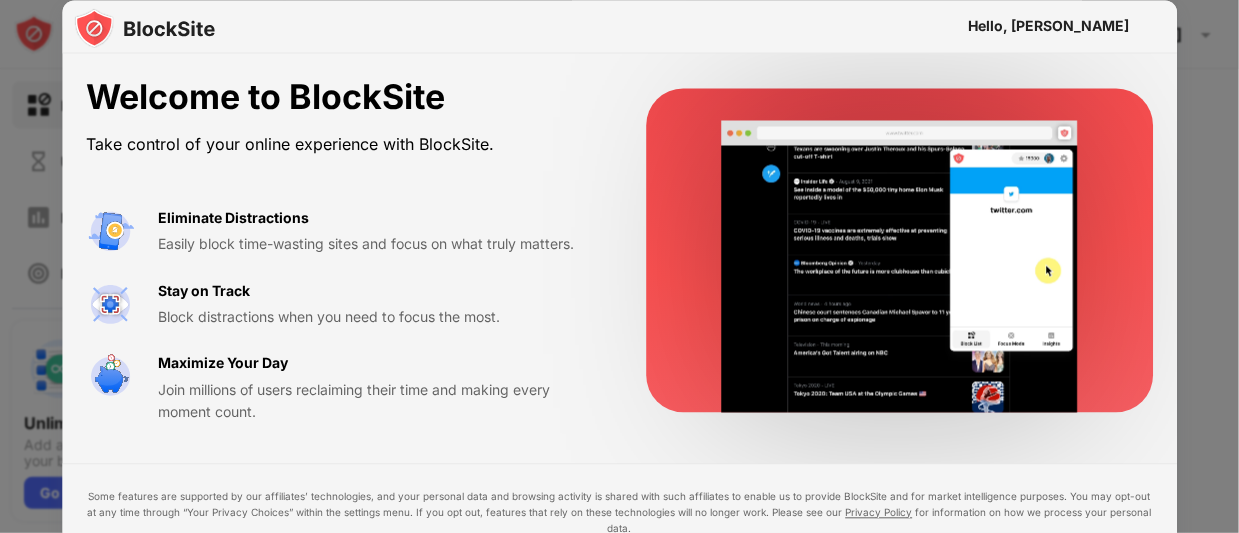 click on "Join millions of users reclaiming their time and making every moment count." at bounding box center [378, 401] 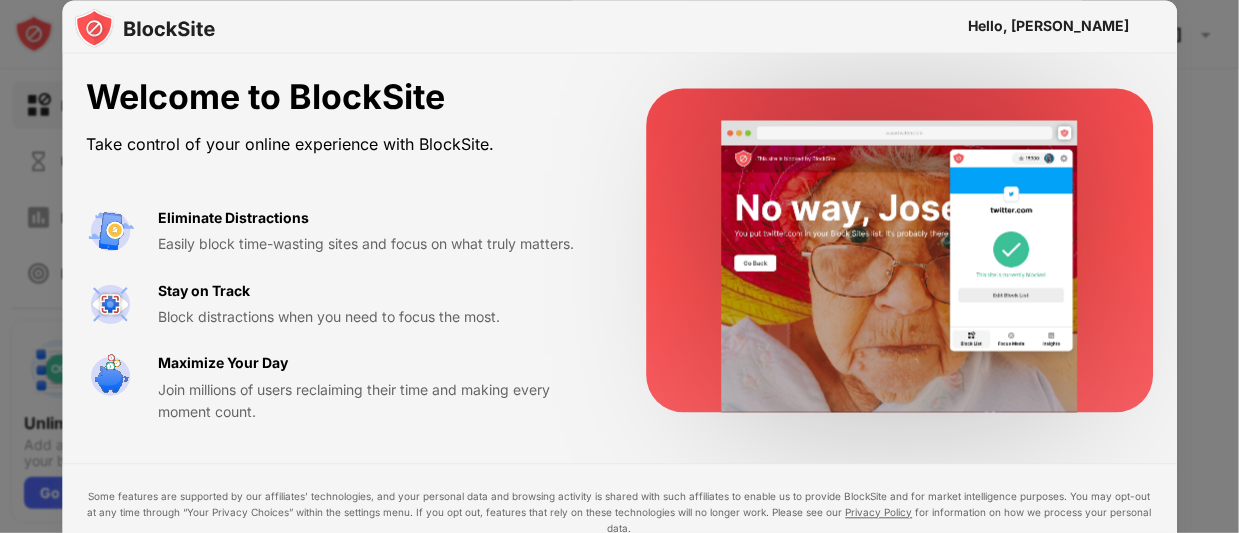 drag, startPoint x: 277, startPoint y: 340, endPoint x: 511, endPoint y: 263, distance: 246.34326 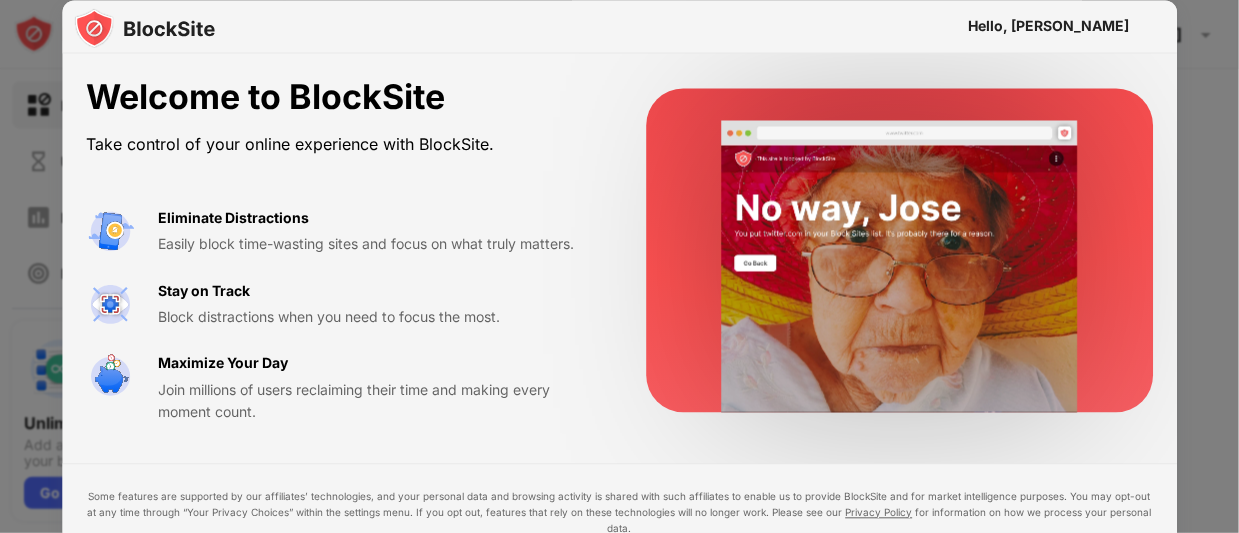 click on "Eliminate Distractions Easily block time-wasting sites and focus on what truly matters. Stay on Track Block distractions when you need to focus the most. Maximize Your Day Join millions of users reclaiming their time and making every moment count." at bounding box center (342, 315) 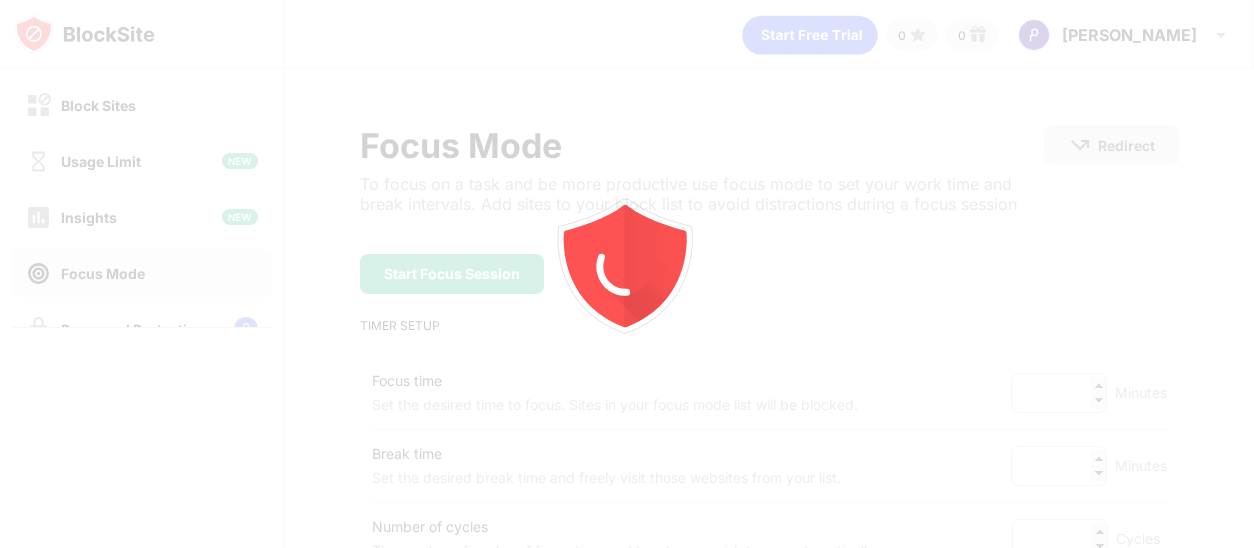 scroll, scrollTop: 0, scrollLeft: 0, axis: both 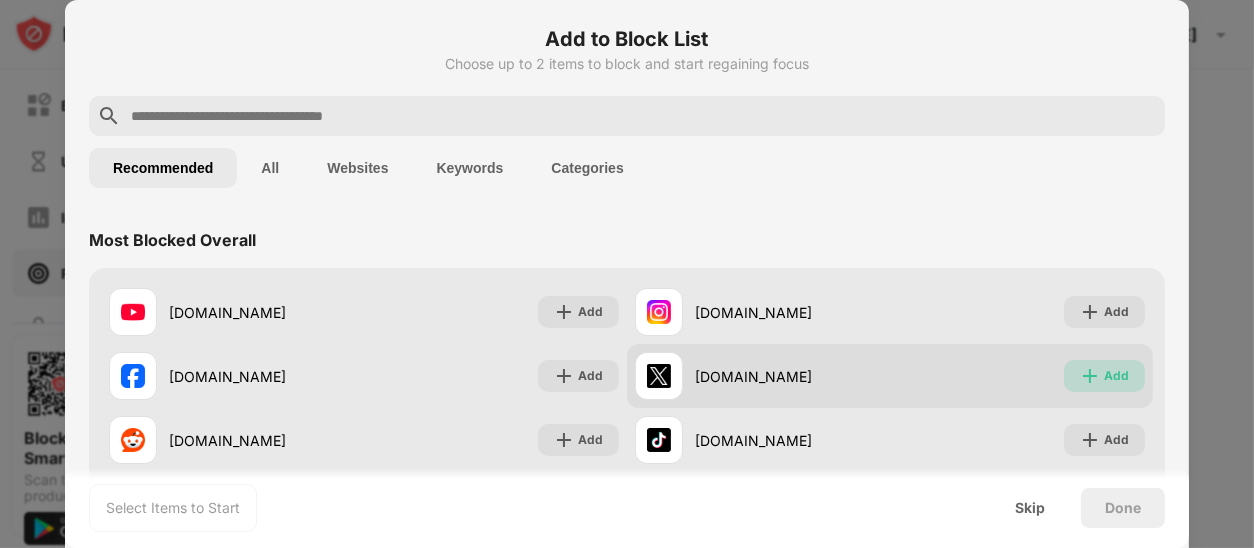 click at bounding box center [1090, 376] 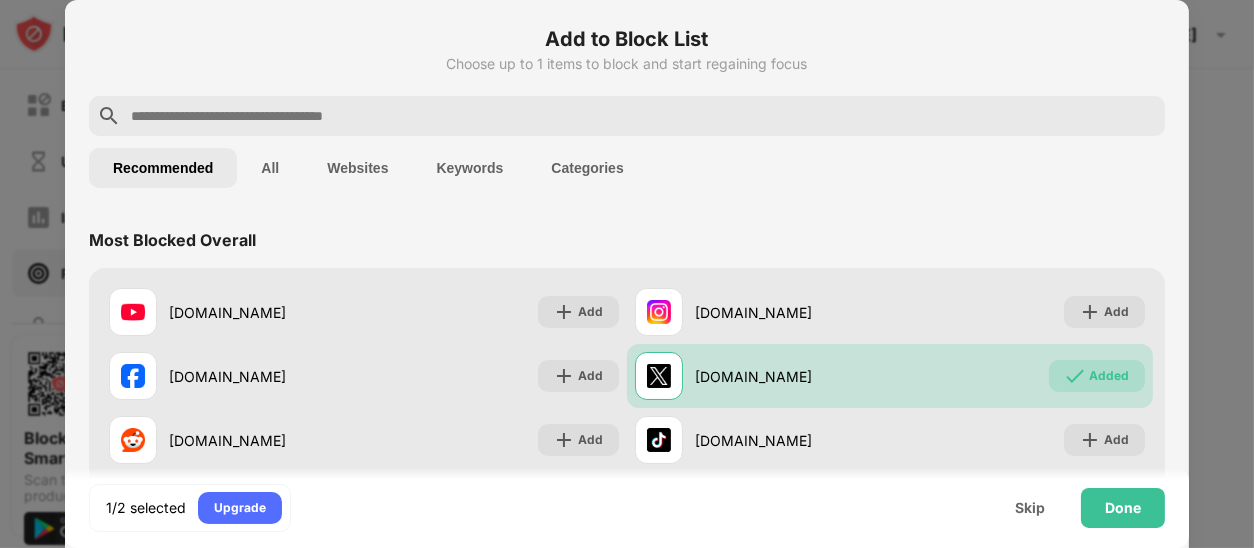 scroll, scrollTop: 1033, scrollLeft: 0, axis: vertical 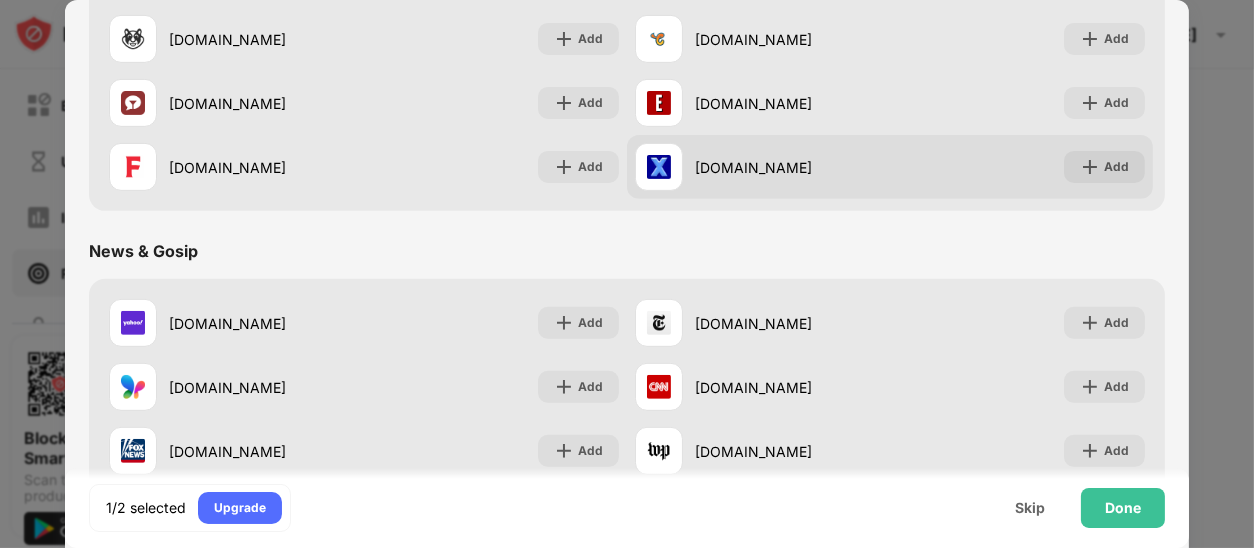 click at bounding box center [659, 167] 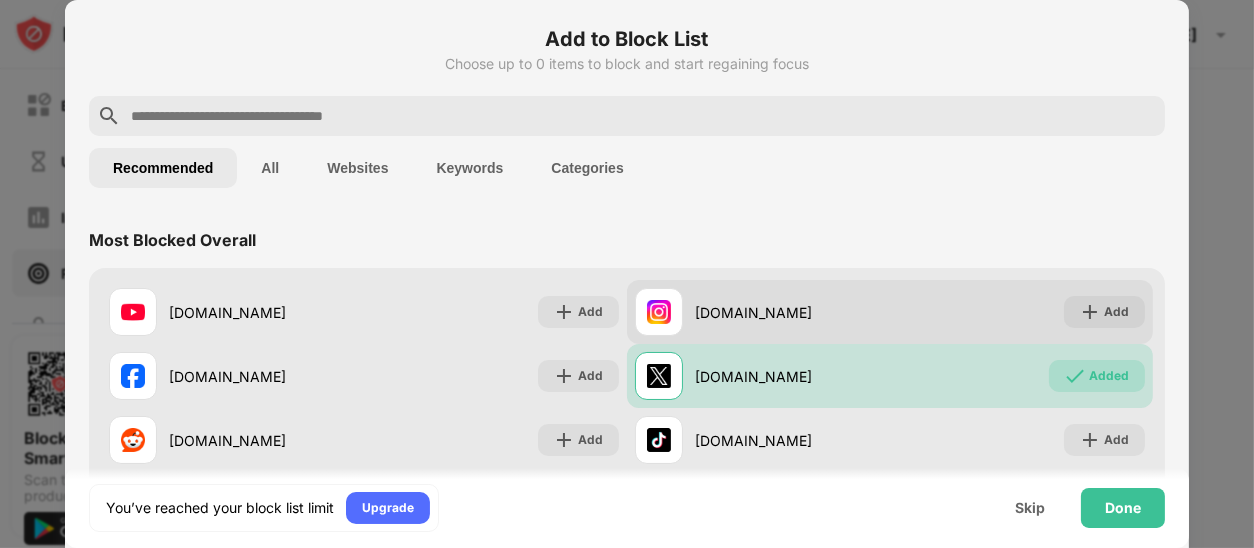 scroll, scrollTop: 1033, scrollLeft: 0, axis: vertical 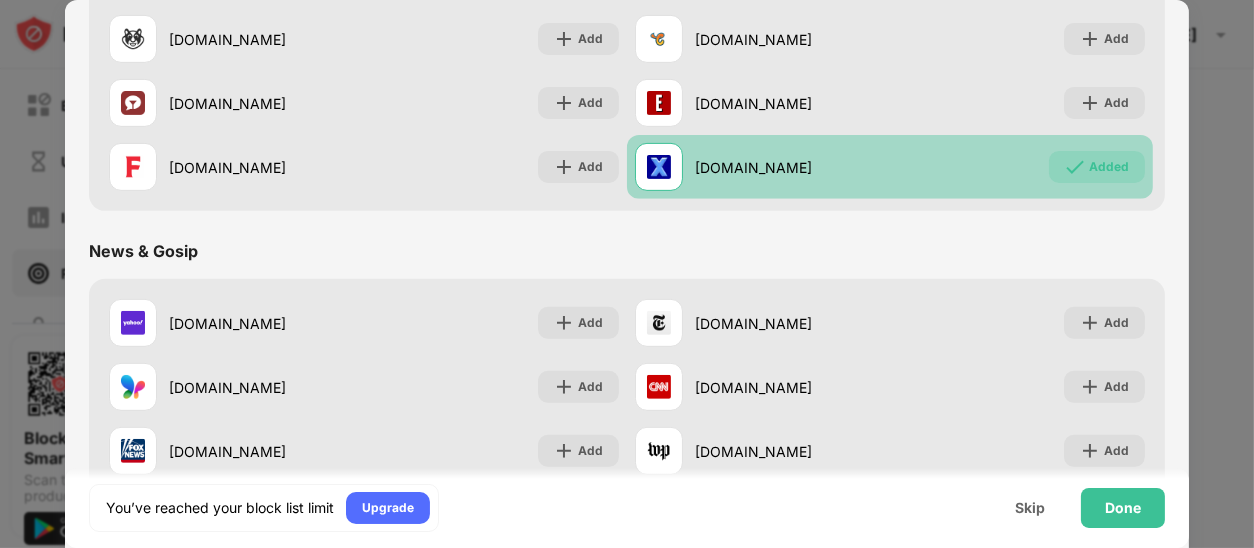 click on "[DOMAIN_NAME]" at bounding box center (792, 167) 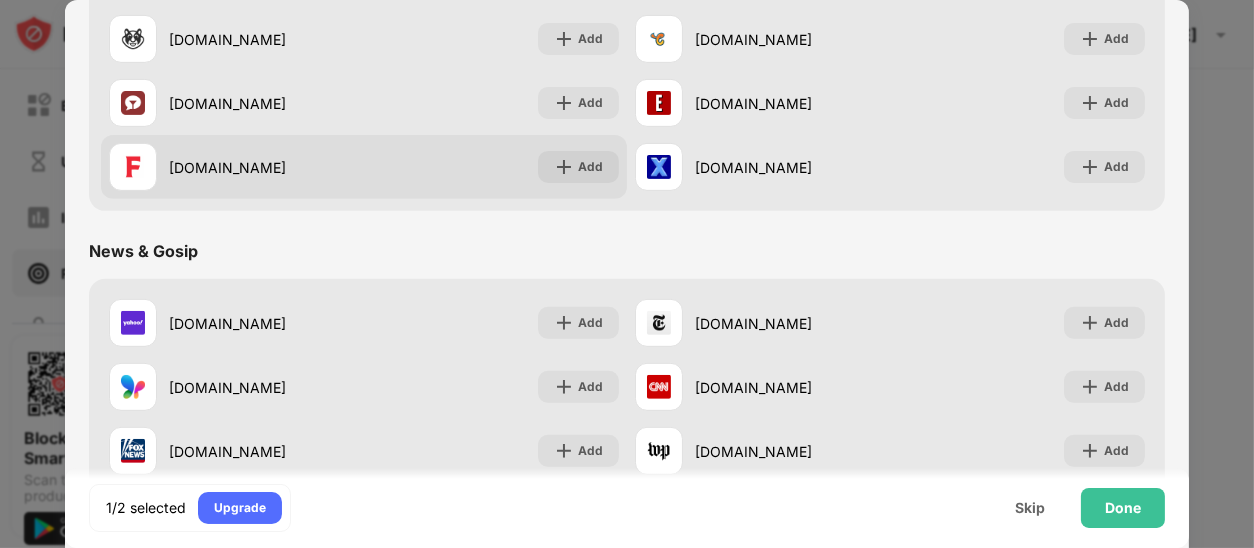 scroll, scrollTop: 0, scrollLeft: 0, axis: both 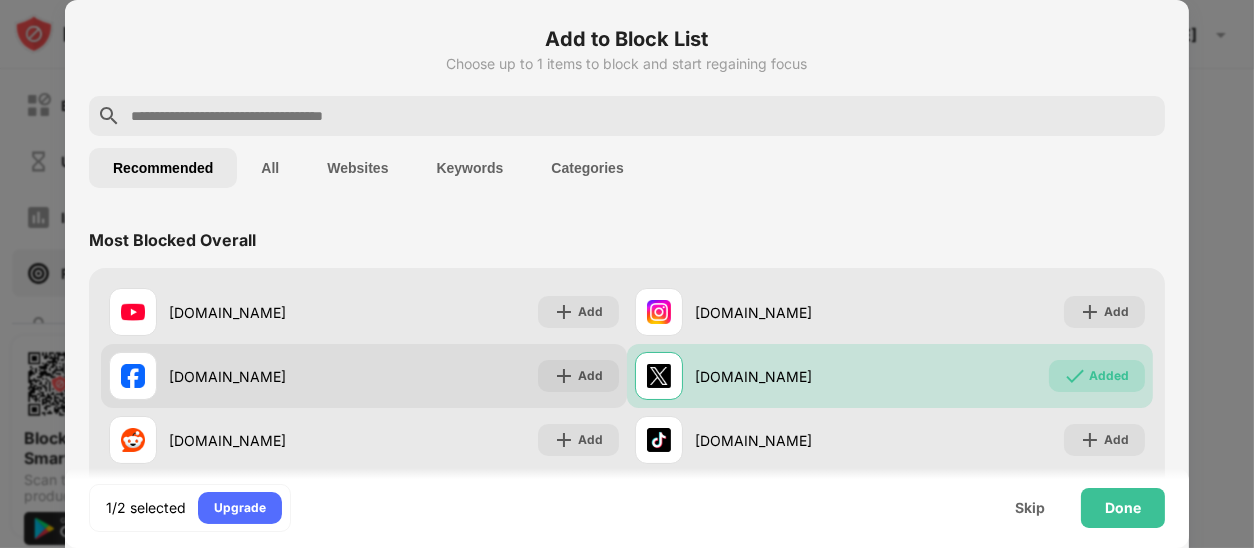 click on "facebook.com Add" at bounding box center (364, 376) 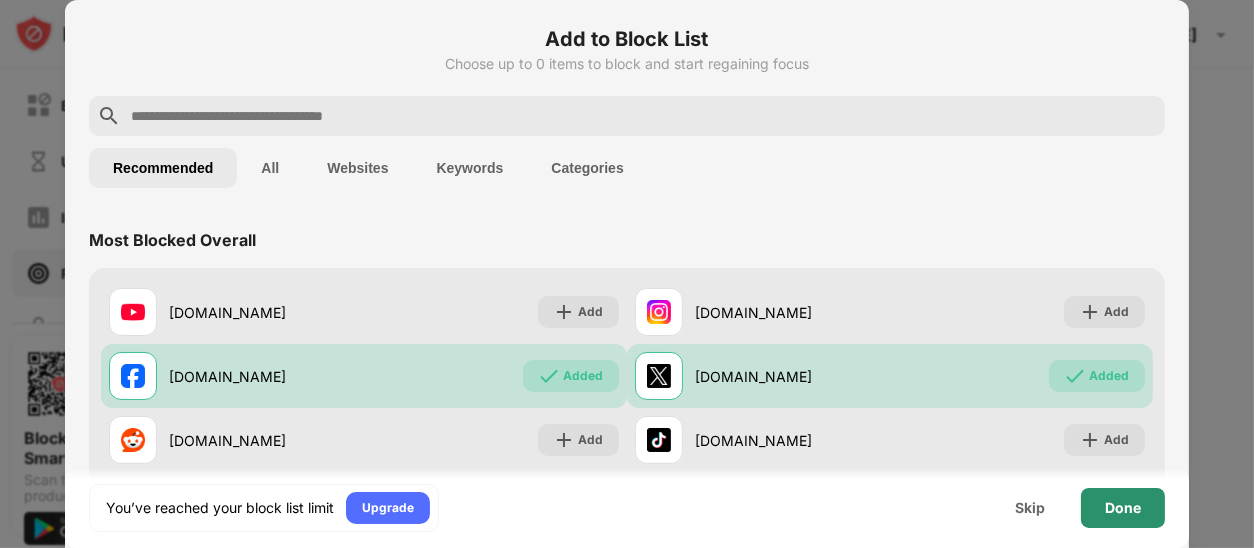 click on "Done" at bounding box center (1123, 508) 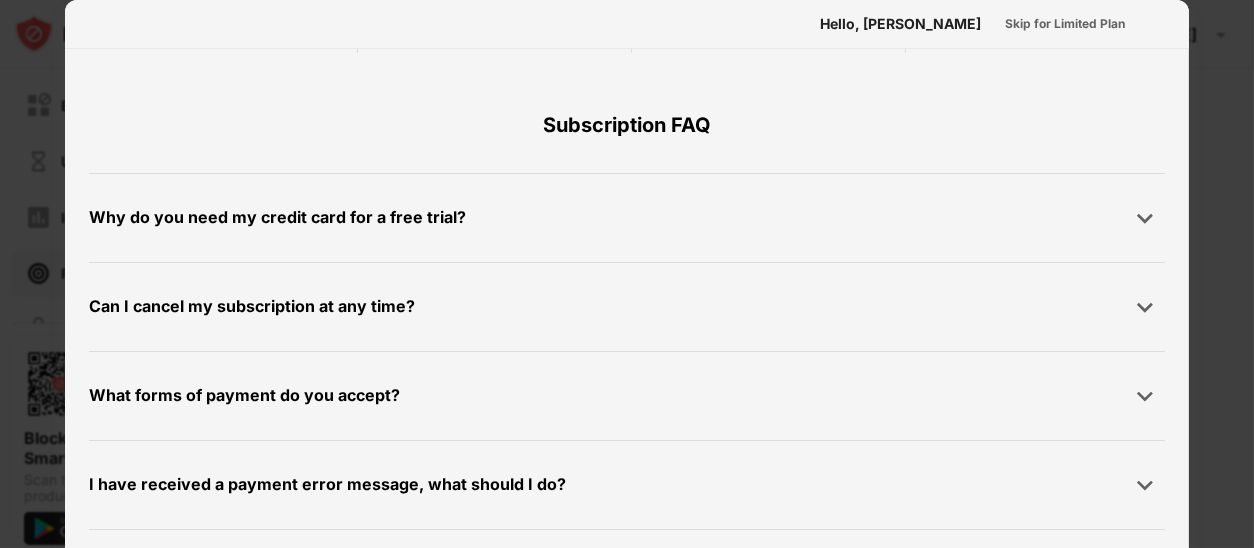 scroll, scrollTop: 0, scrollLeft: 0, axis: both 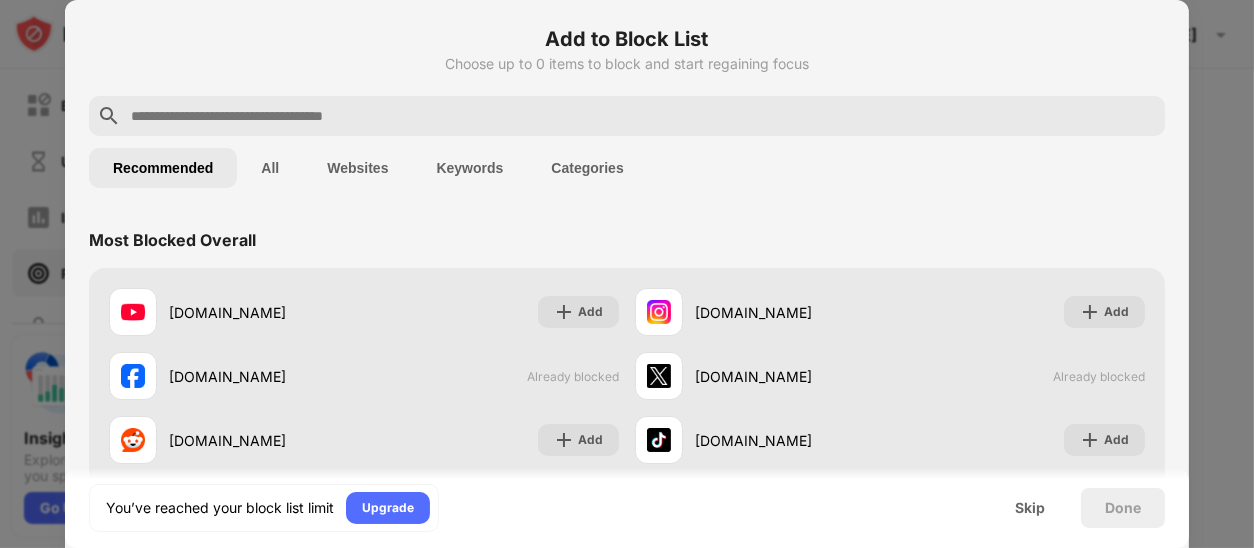 click on "Websites" at bounding box center [357, 168] 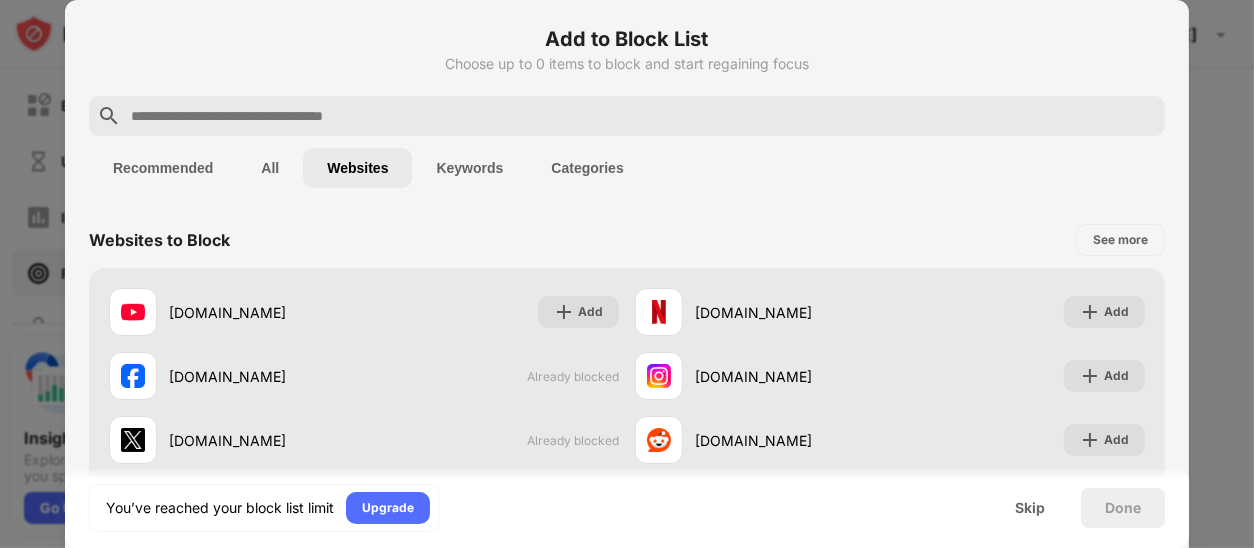 scroll, scrollTop: 387, scrollLeft: 0, axis: vertical 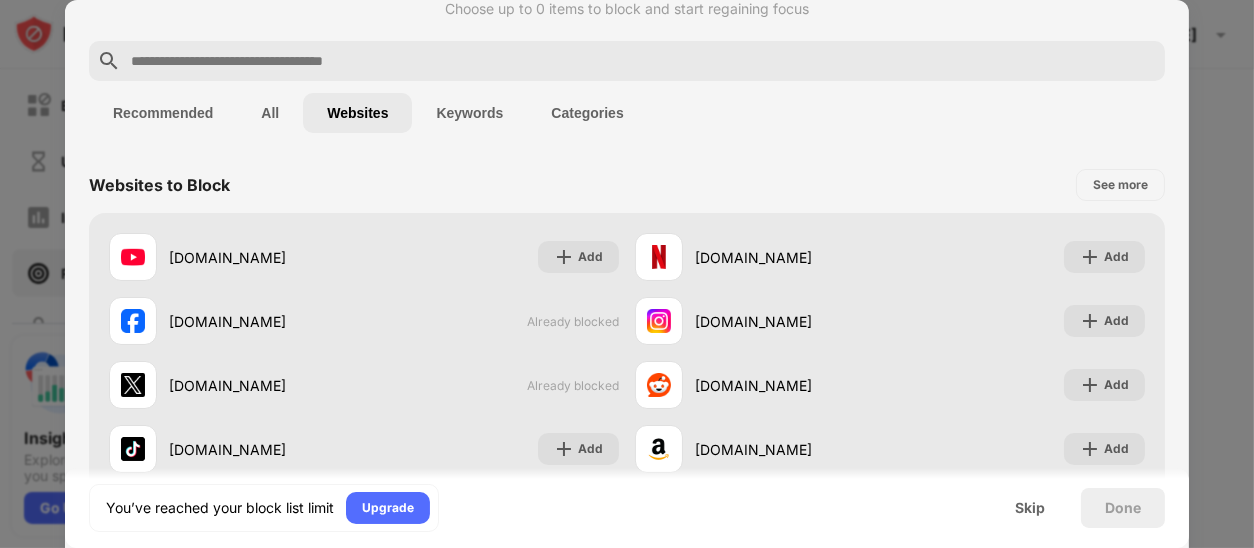 click on "Keywords" at bounding box center [469, 113] 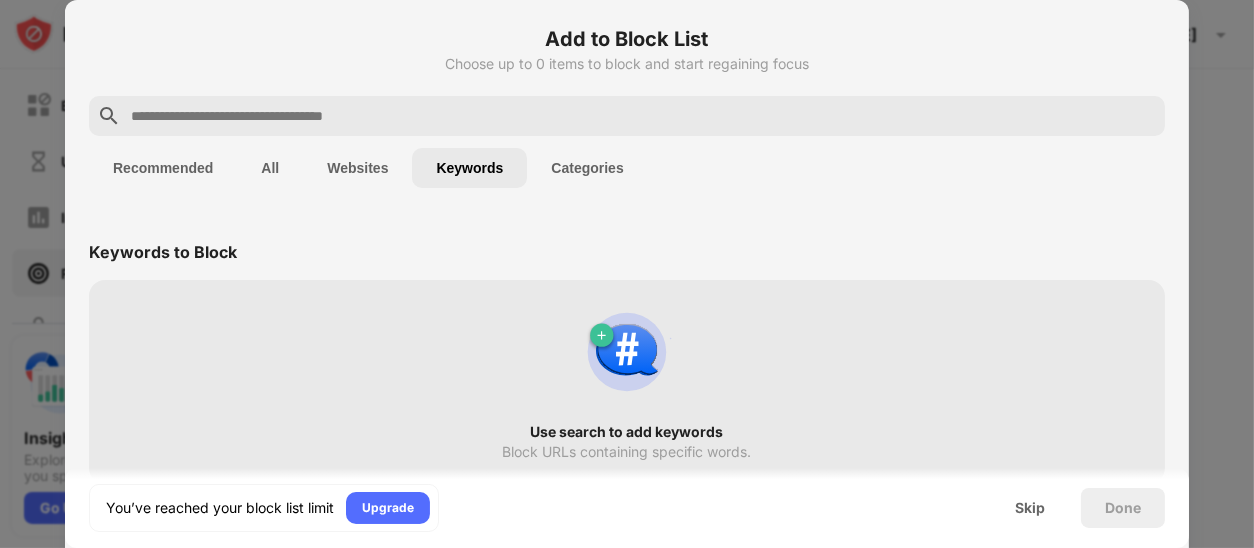 click on "Categories" at bounding box center (587, 168) 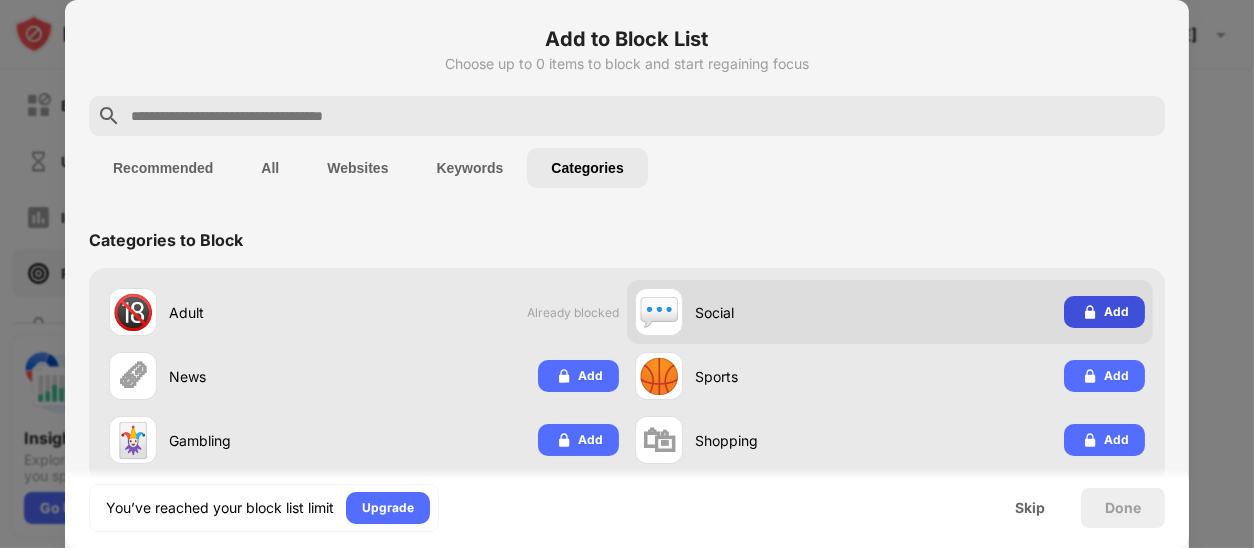 click at bounding box center (1090, 312) 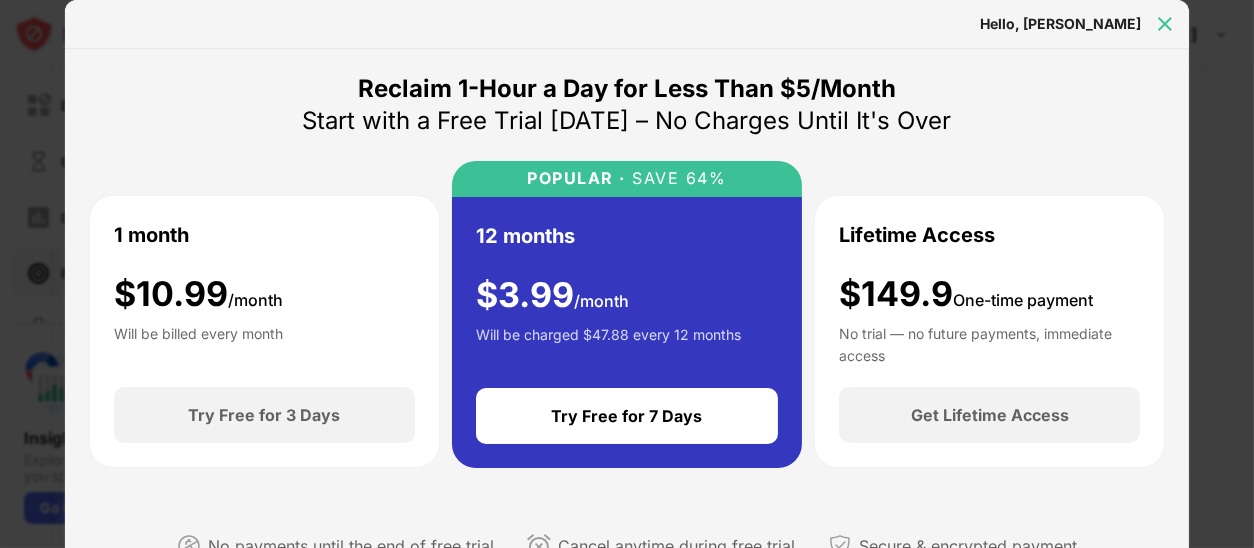 click at bounding box center [1165, 24] 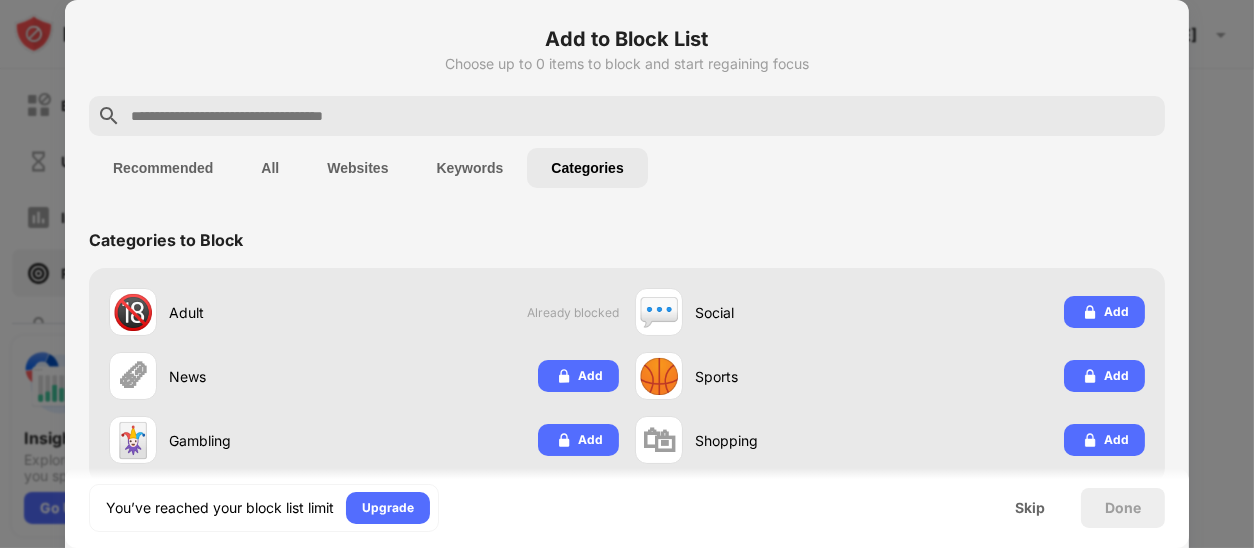 click on "Recommended" at bounding box center [163, 168] 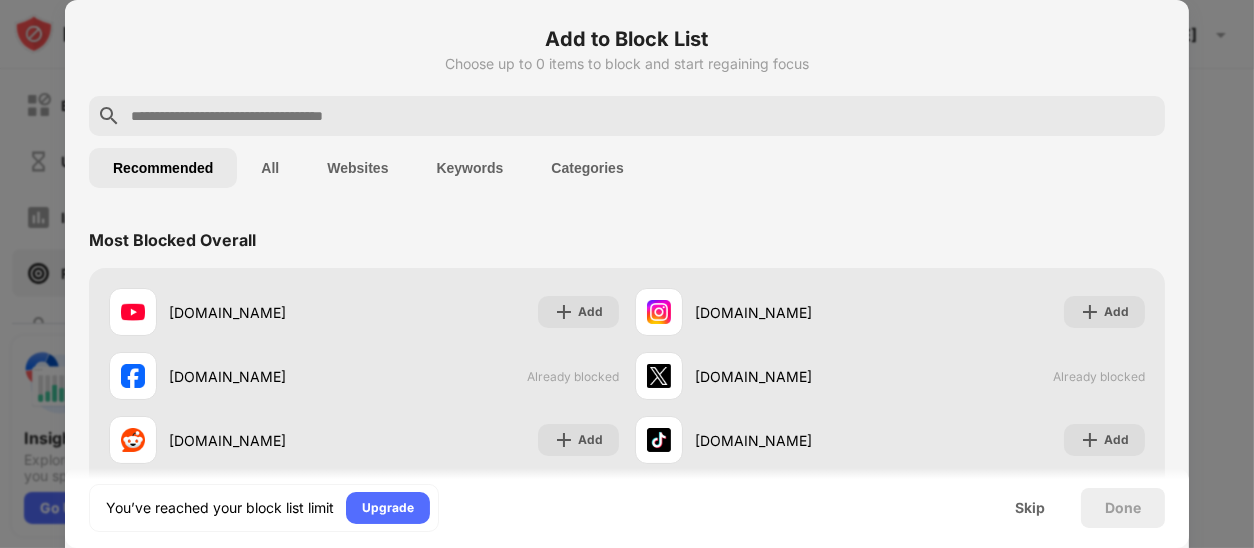 click on "Add to Block List" at bounding box center [627, 39] 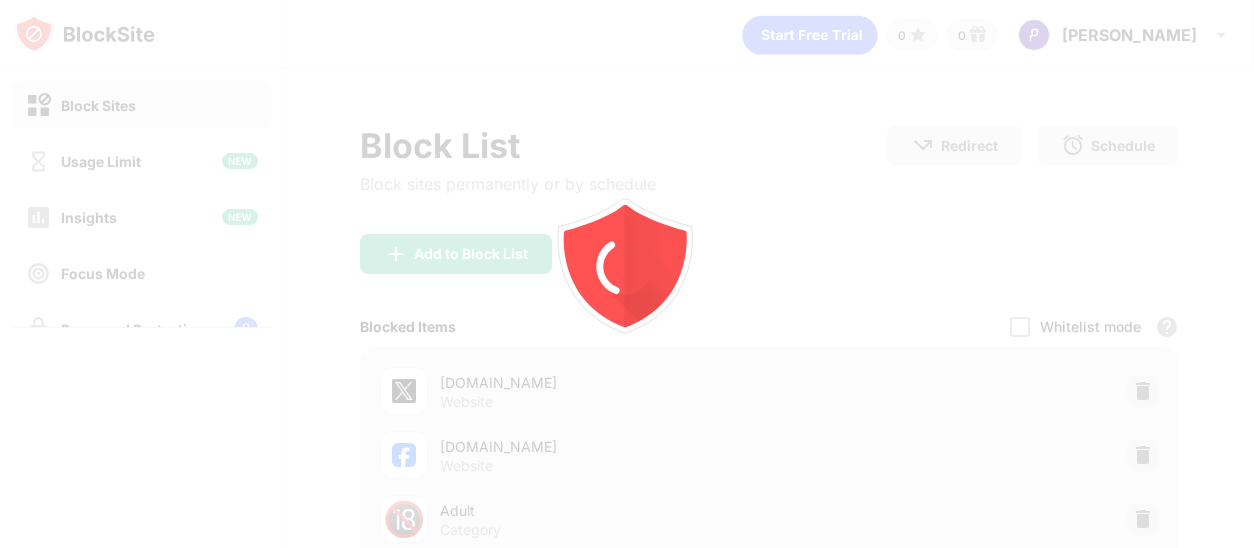 scroll, scrollTop: 0, scrollLeft: 0, axis: both 